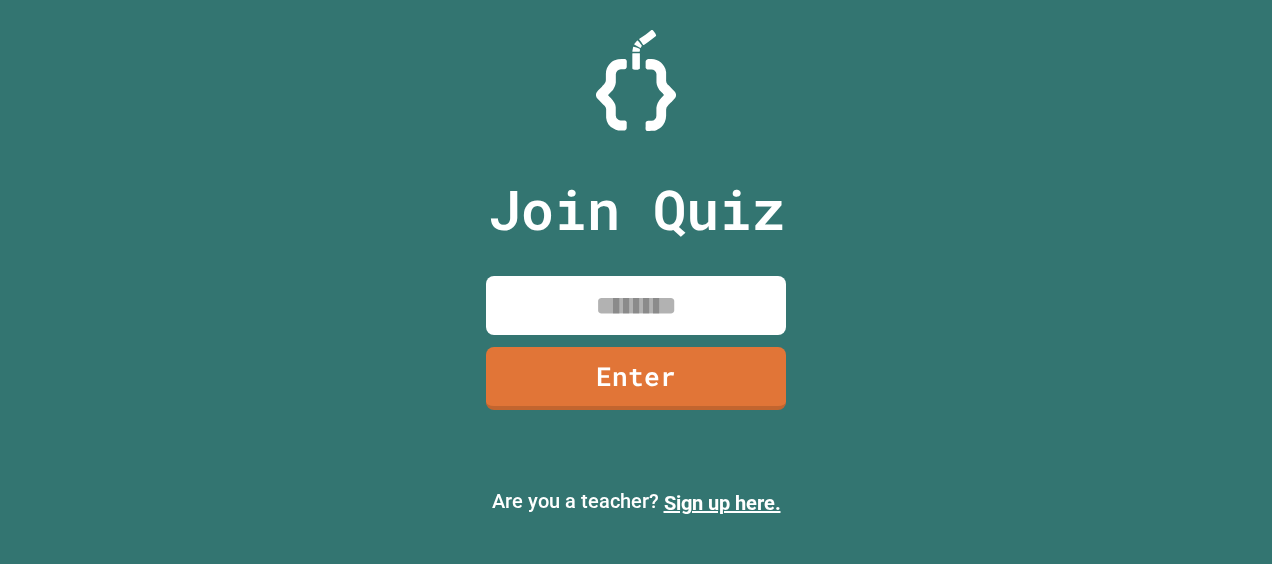 scroll, scrollTop: 0, scrollLeft: 0, axis: both 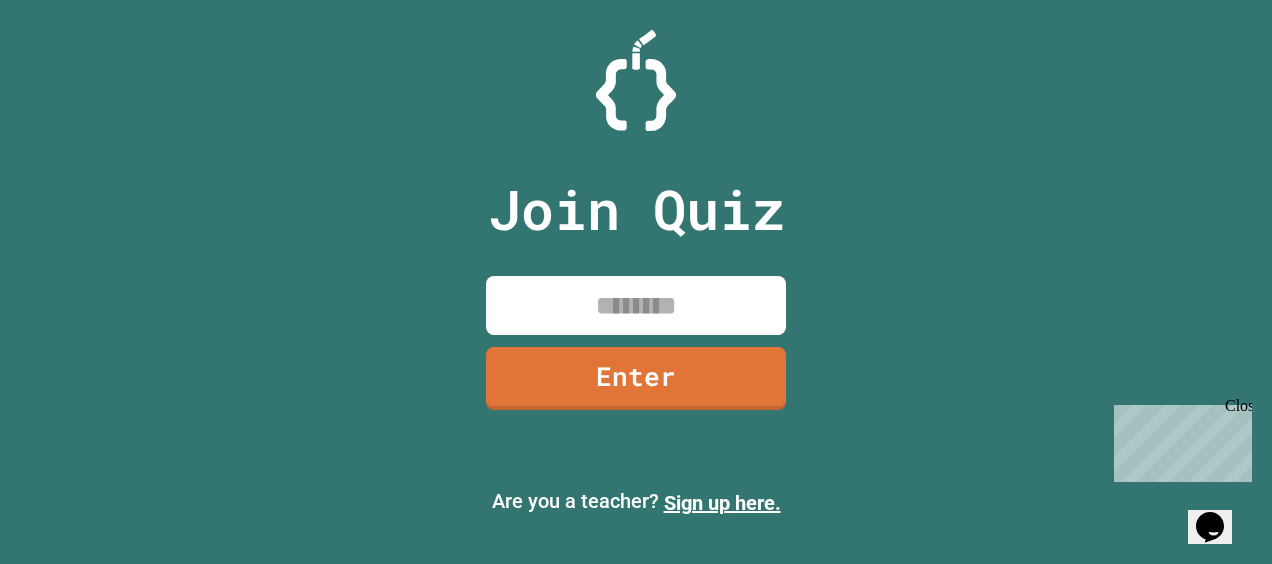 click at bounding box center (636, 305) 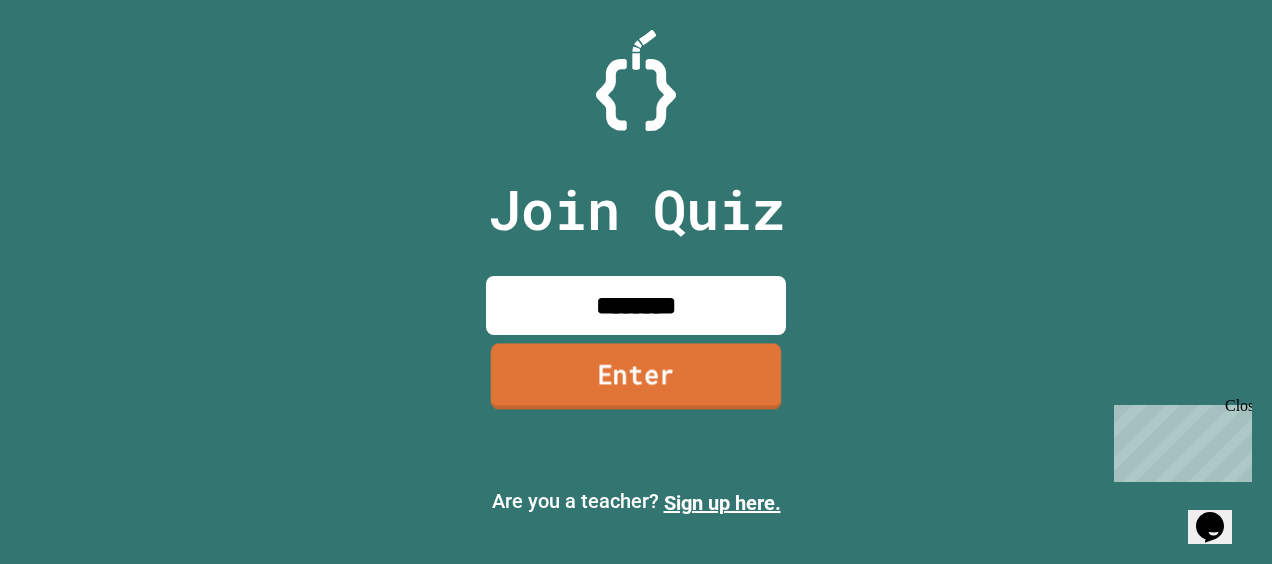 type on "********" 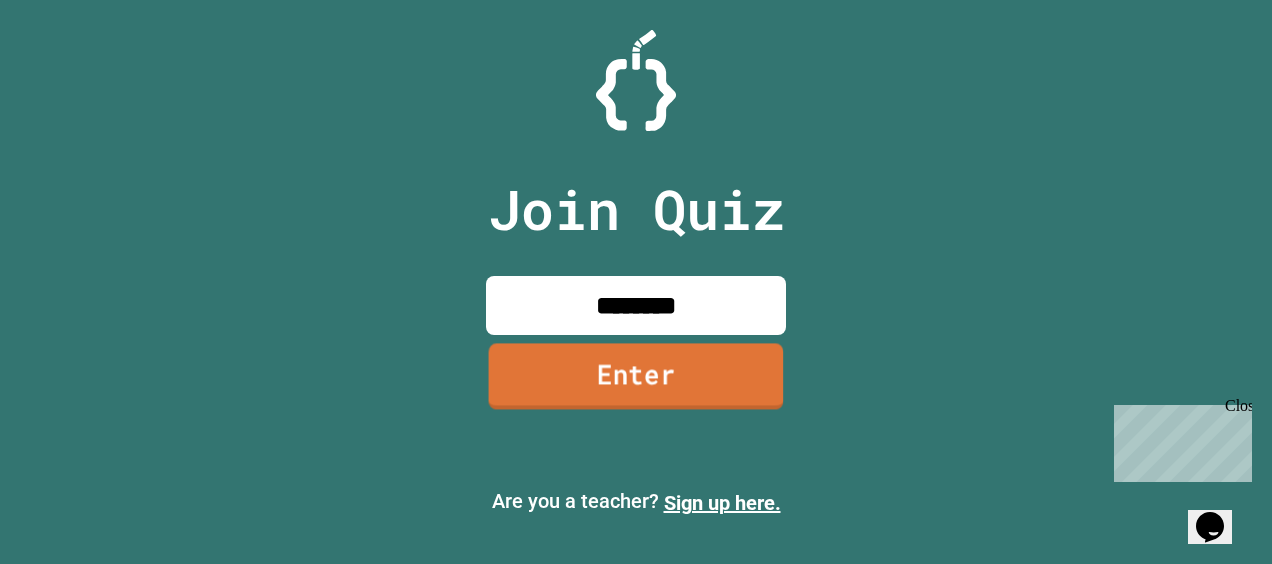 click on "Enter" at bounding box center (636, 377) 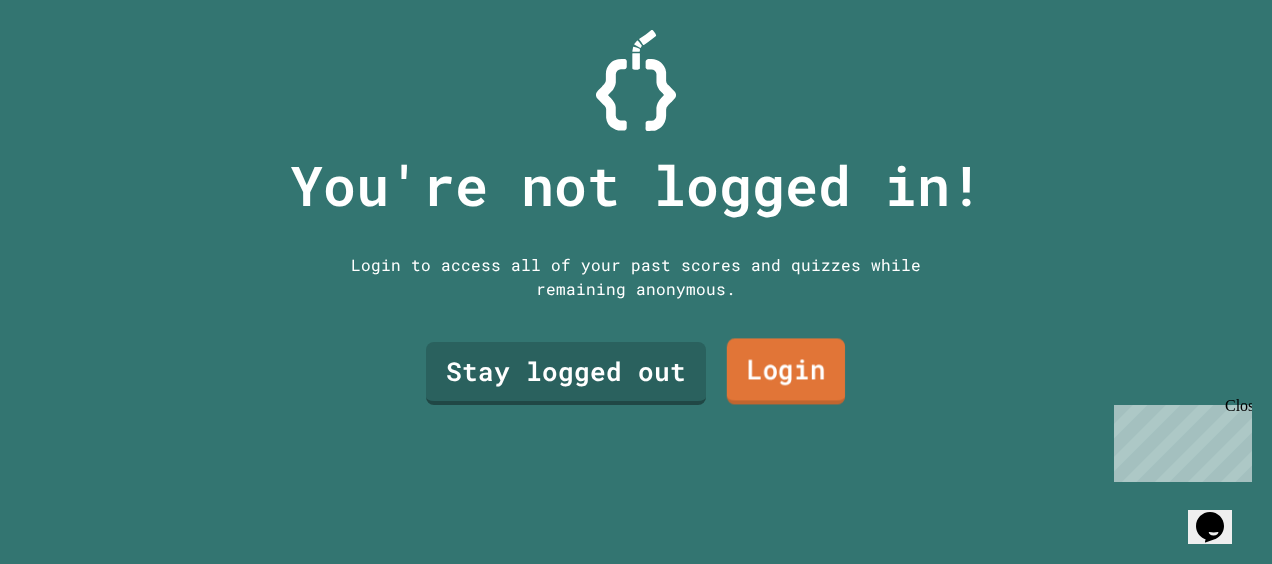 click on "Login" at bounding box center [786, 371] 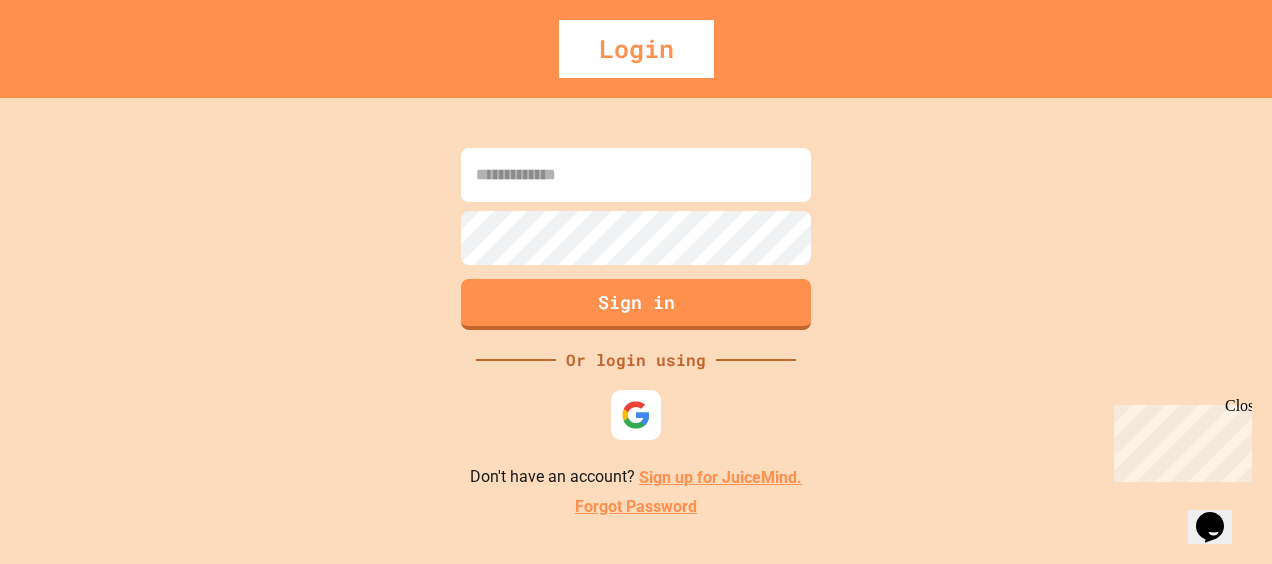 click at bounding box center [636, 175] 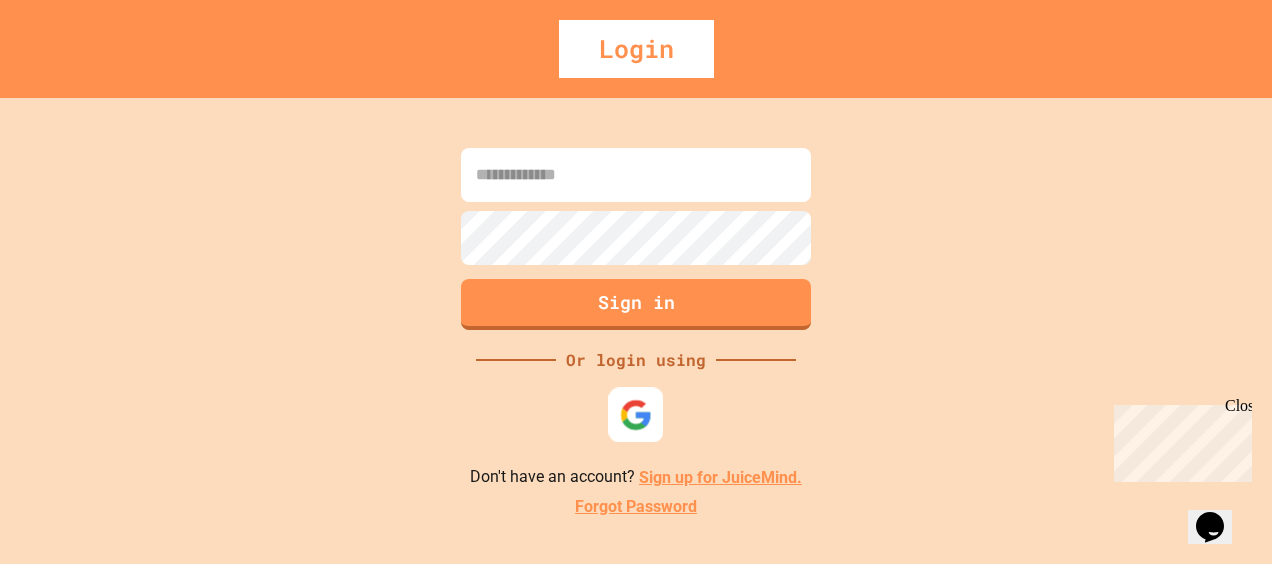 click at bounding box center (636, 415) 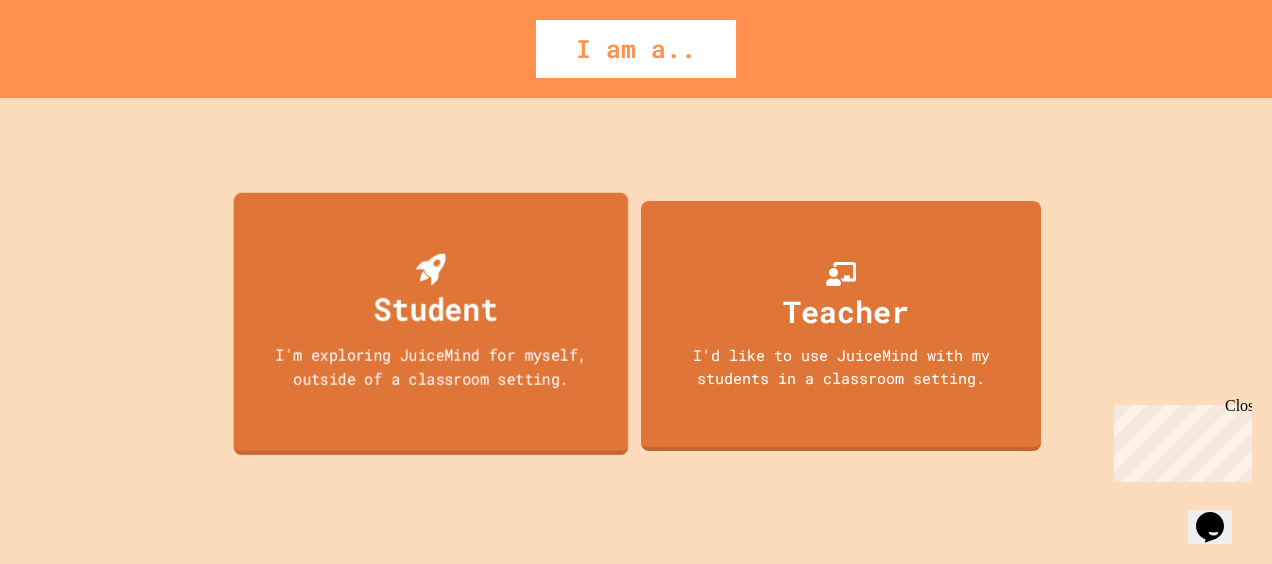 click on "Student" at bounding box center (436, 308) 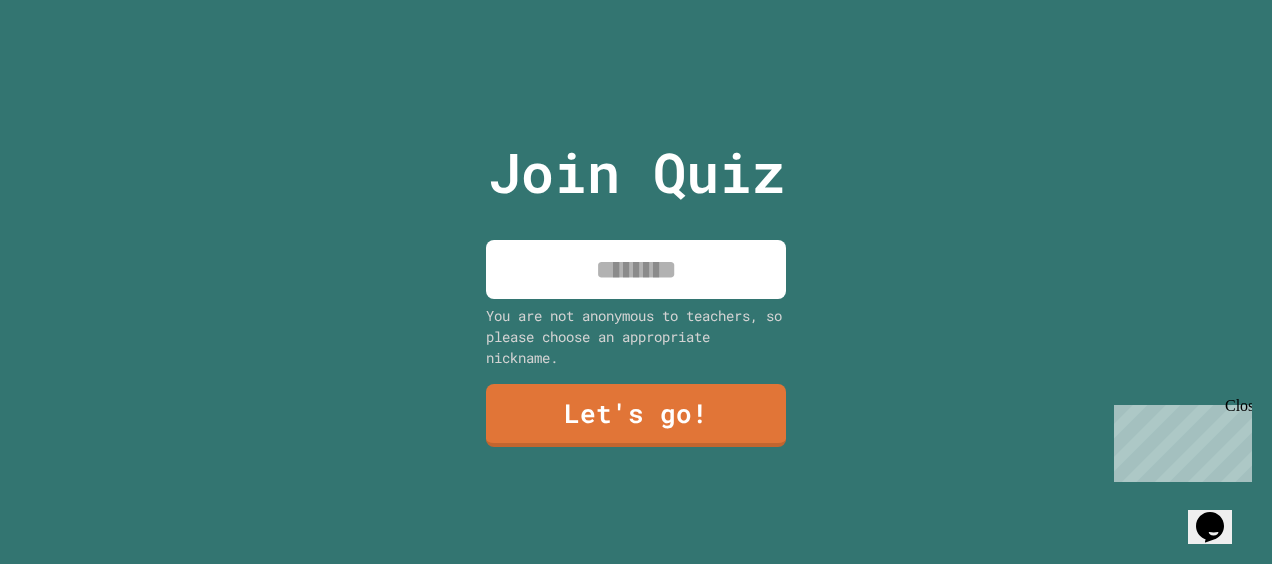 click at bounding box center [636, 269] 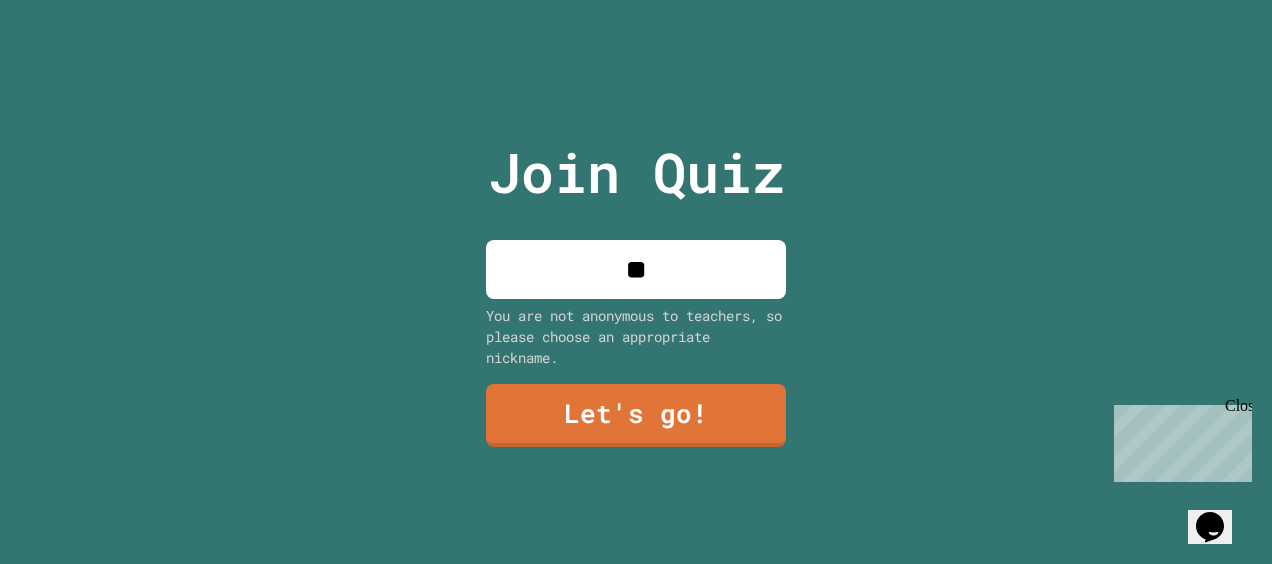 type on "*" 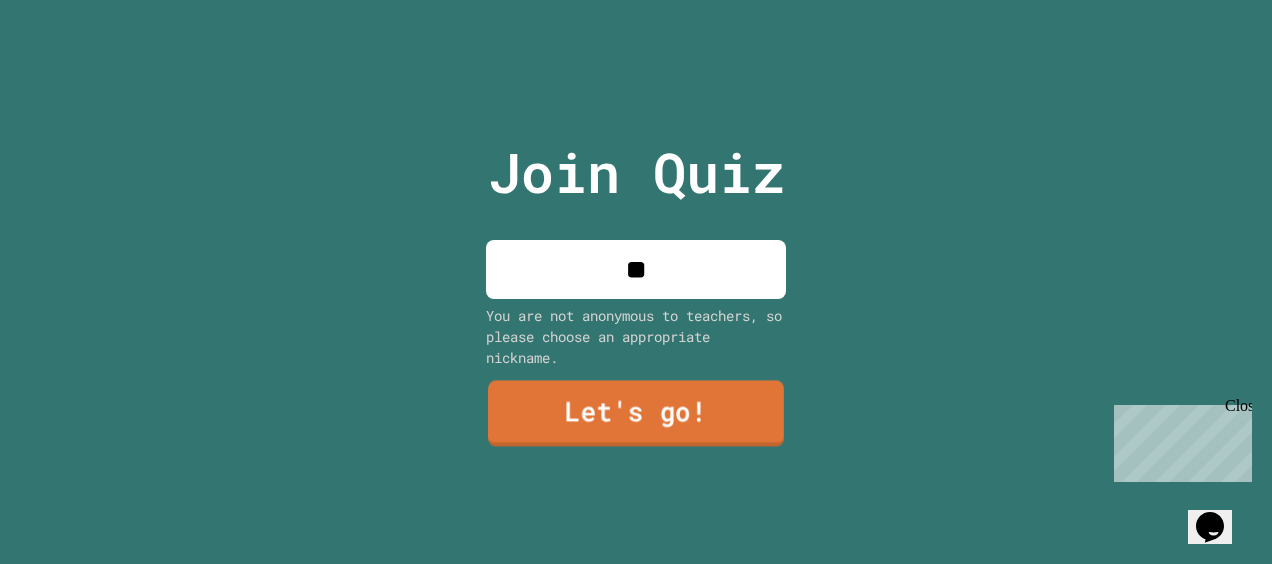 type on "**" 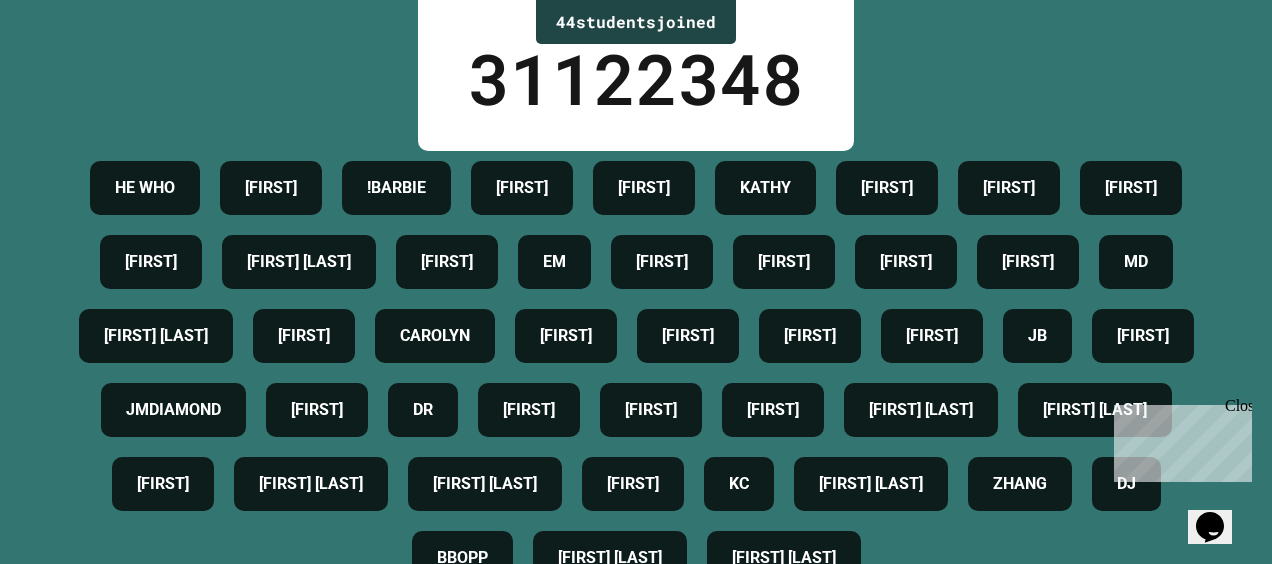 scroll, scrollTop: 0, scrollLeft: 0, axis: both 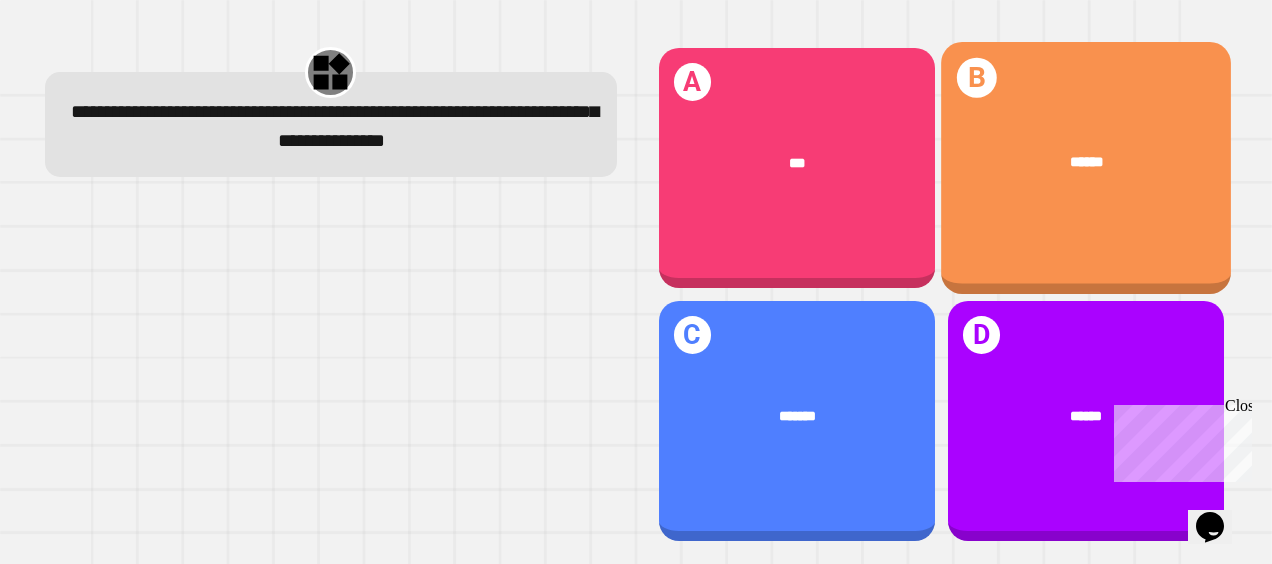 click on "******" at bounding box center (1086, 163) 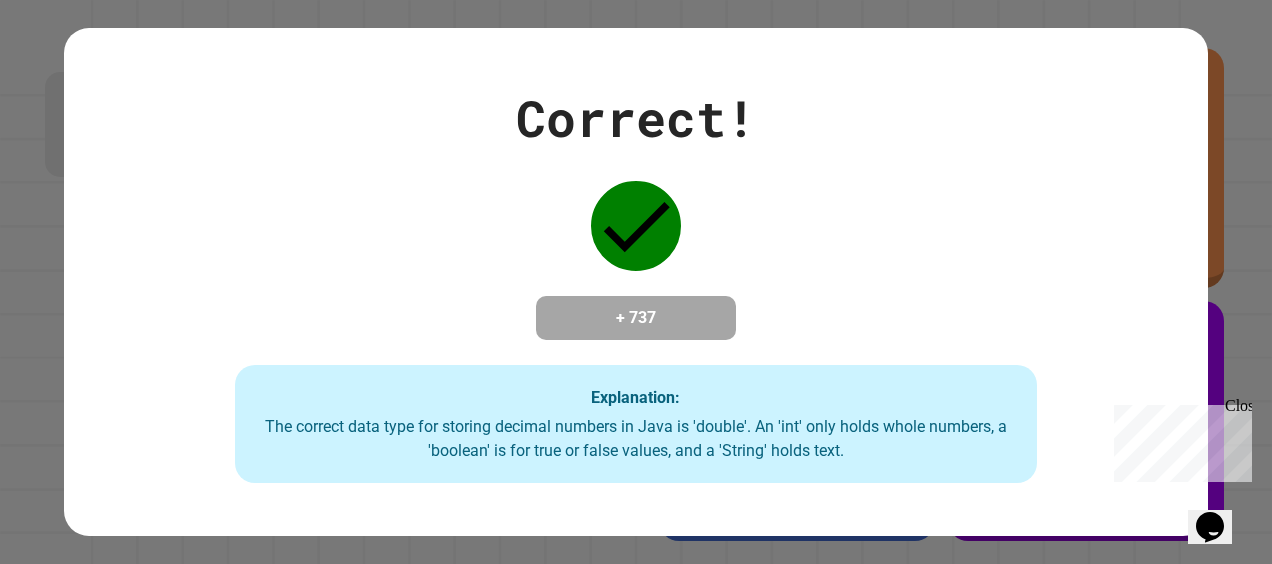 click on "Close" at bounding box center (1237, 409) 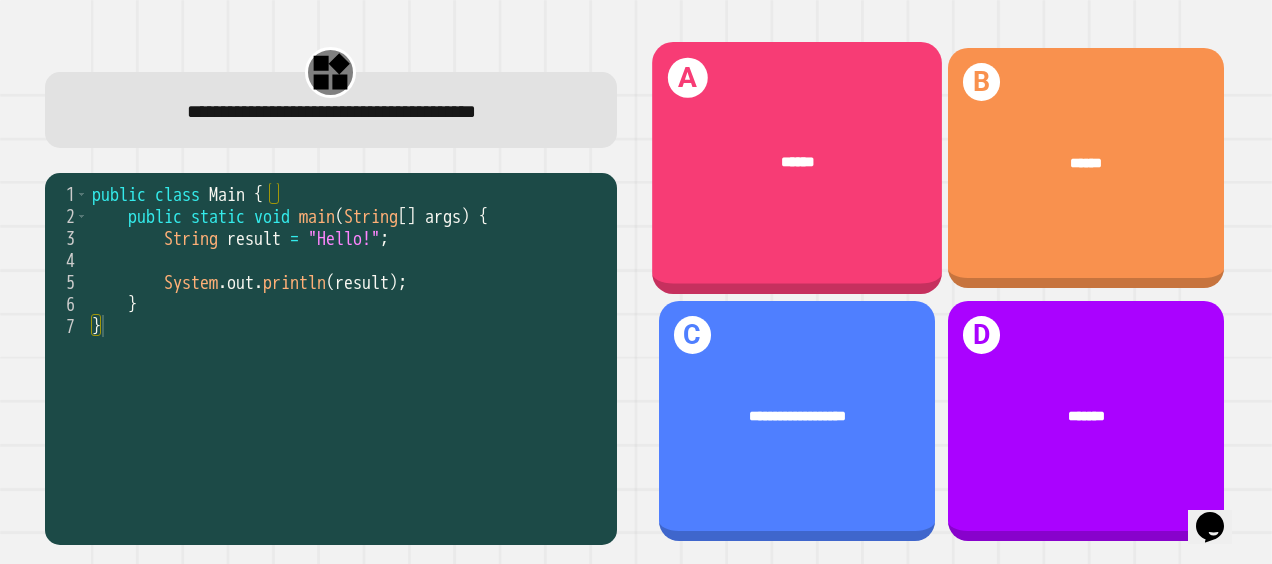 click on "******" at bounding box center [797, 163] 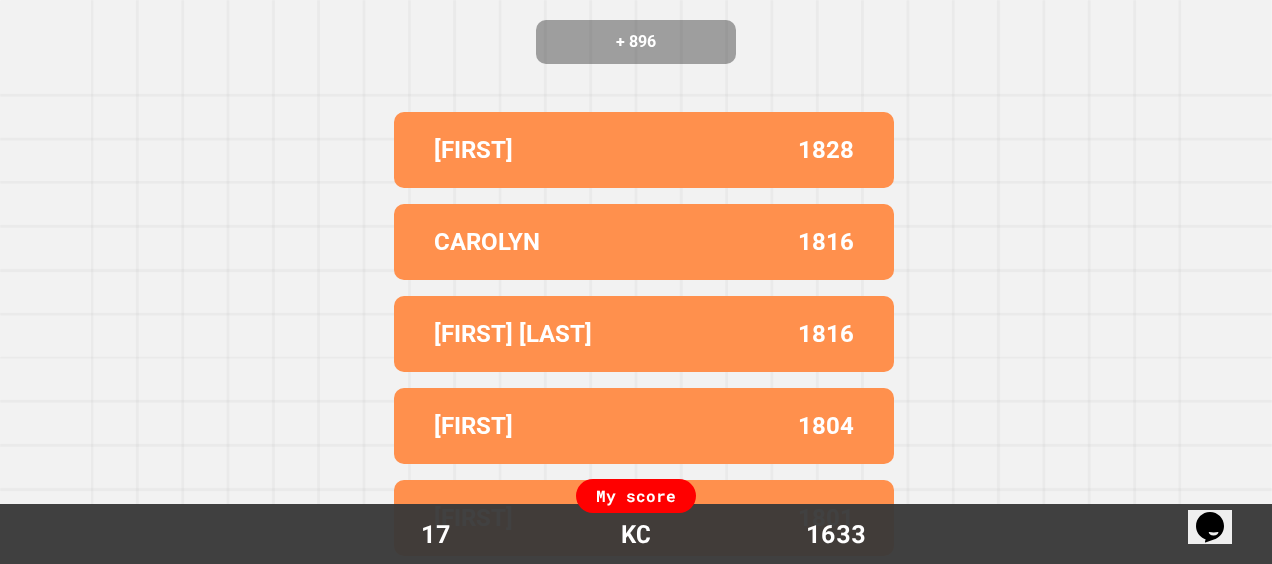 scroll, scrollTop: 268, scrollLeft: 0, axis: vertical 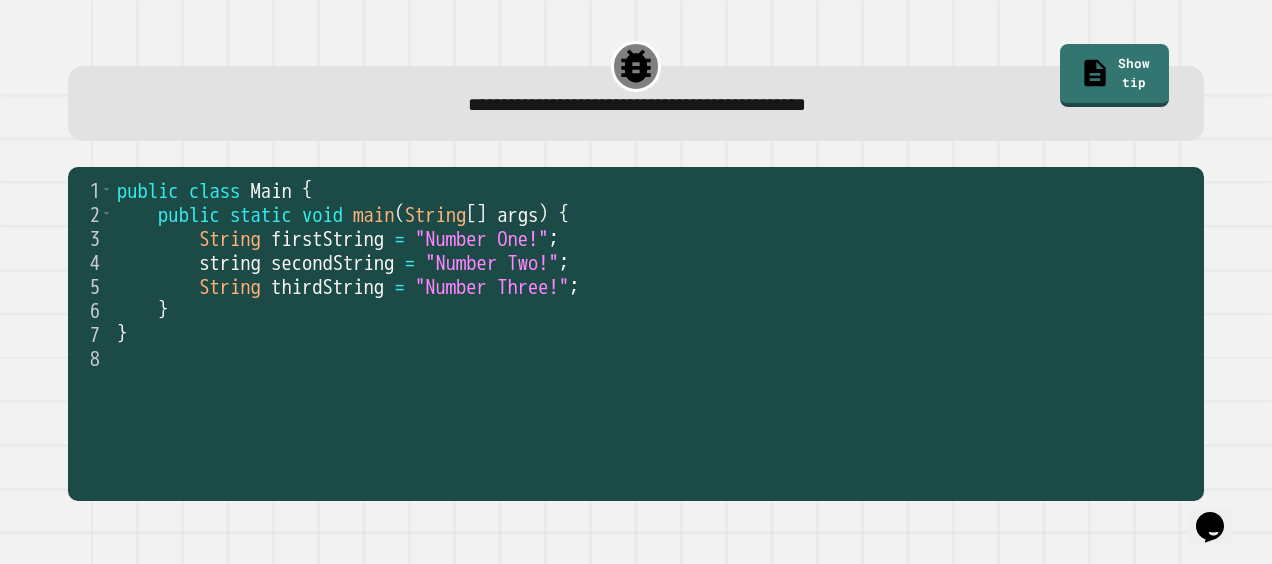 click on "public   static   void   main ( String [ ]   args )   {" at bounding box center [500117, 213] 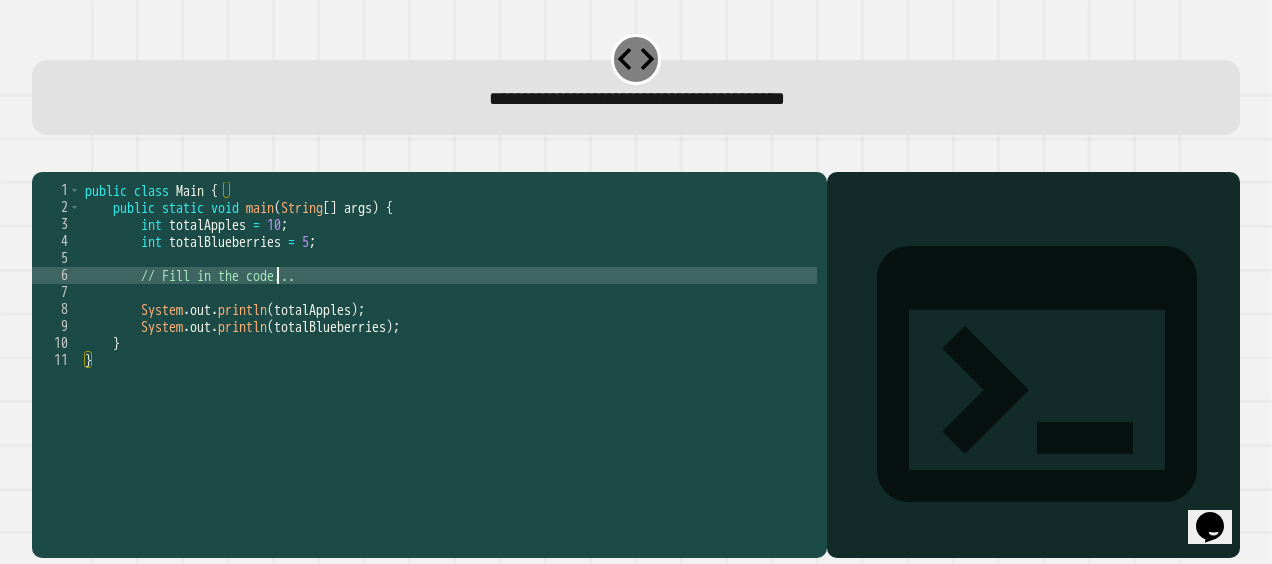 click on "public   class   Main   {      public   static   void   main ( String [ ]   args )   {           int   totalApples   =   10 ;           int   totalBlueberries   =   5 ;                     // Fill in the code...                     System . out . println ( totalApples ) ;           System . out . println ( totalBlueberries ) ;      } }" at bounding box center (449, 343) 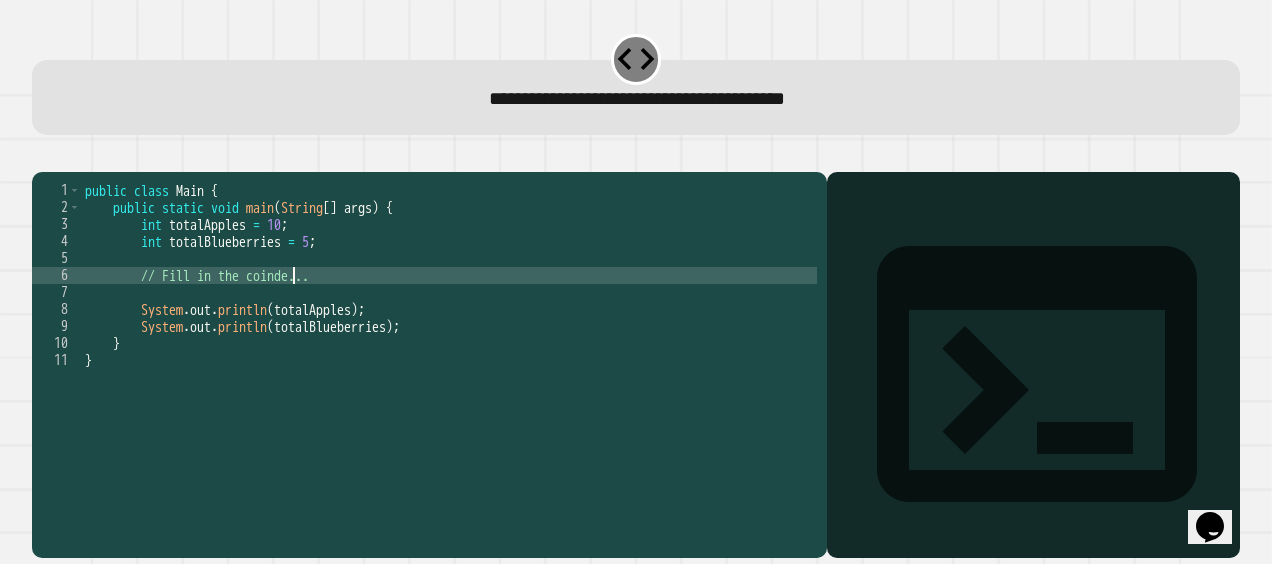 scroll, scrollTop: 0, scrollLeft: 15, axis: horizontal 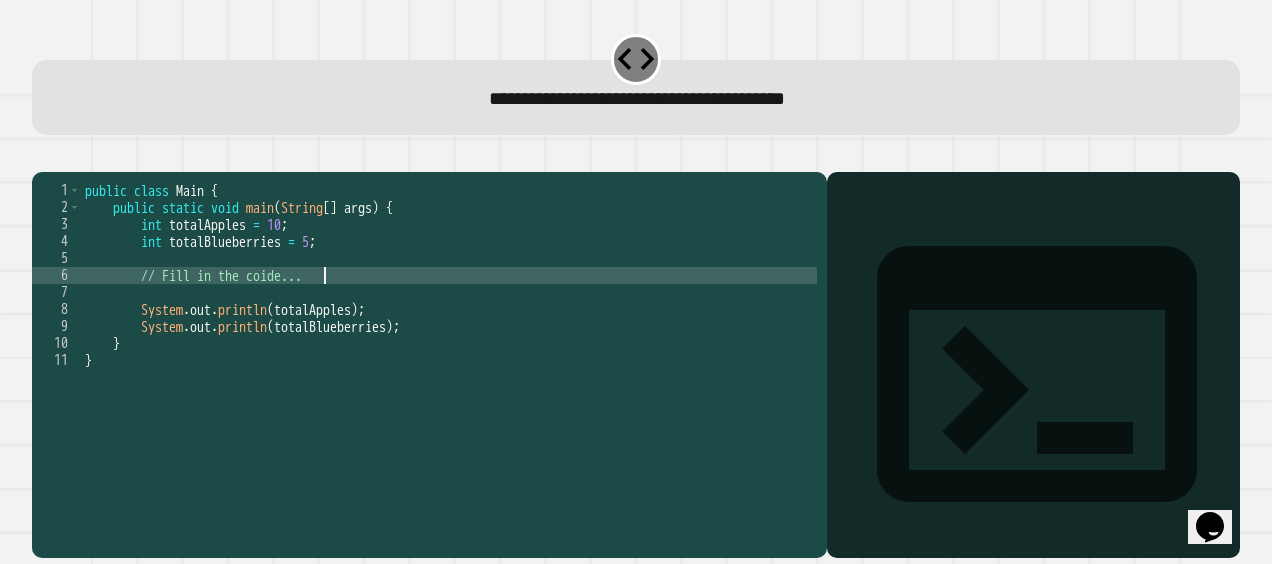 click on "public   class   Main   {      public   static   void   main ( String [ ]   args )   {           int   totalApples   =   10 ;           int   totalBlueberries   =   5 ;                     // Fill in the coide...                     System . out . println ( totalApples ) ;           System . out . println ( totalBlueberries ) ;      } }" at bounding box center (449, 343) 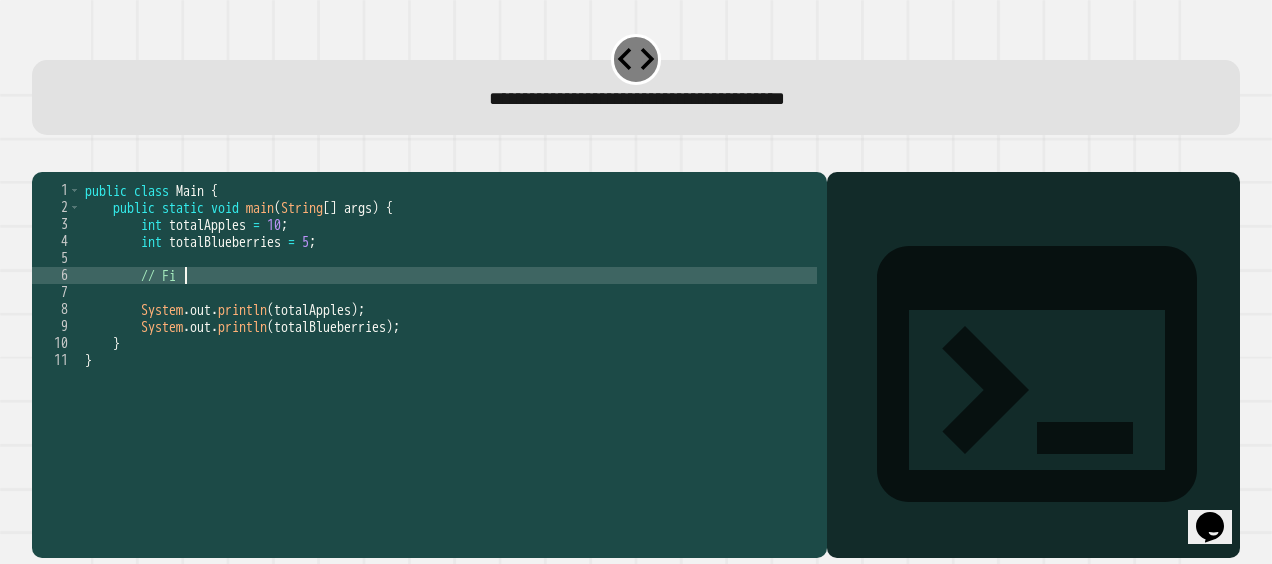 type on "*" 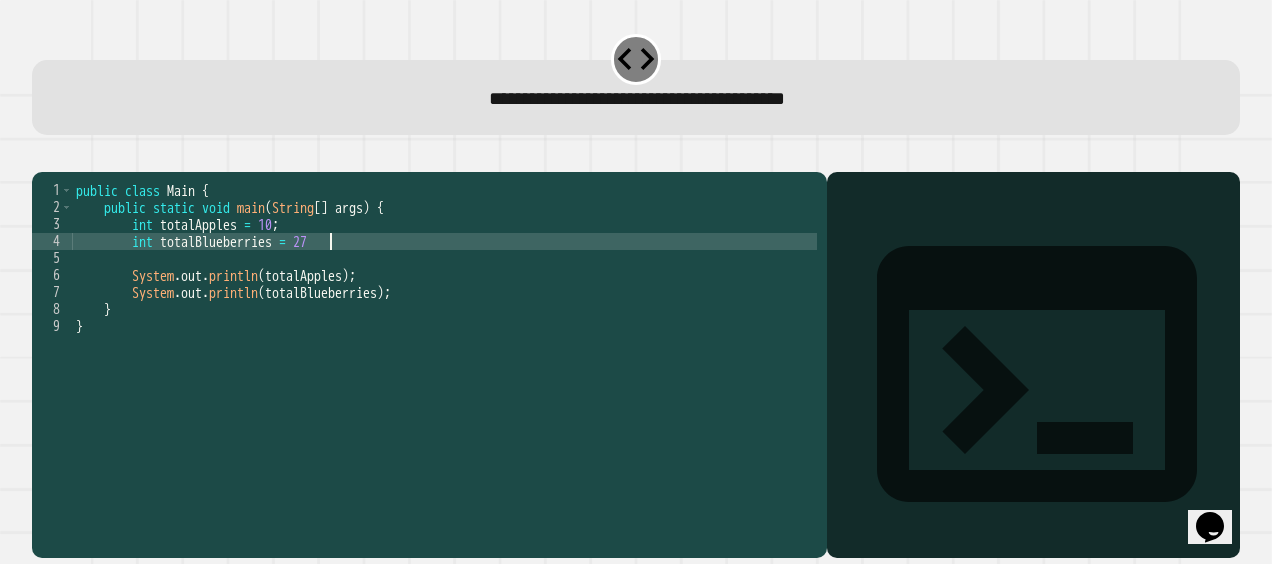 scroll, scrollTop: 0, scrollLeft: 17, axis: horizontal 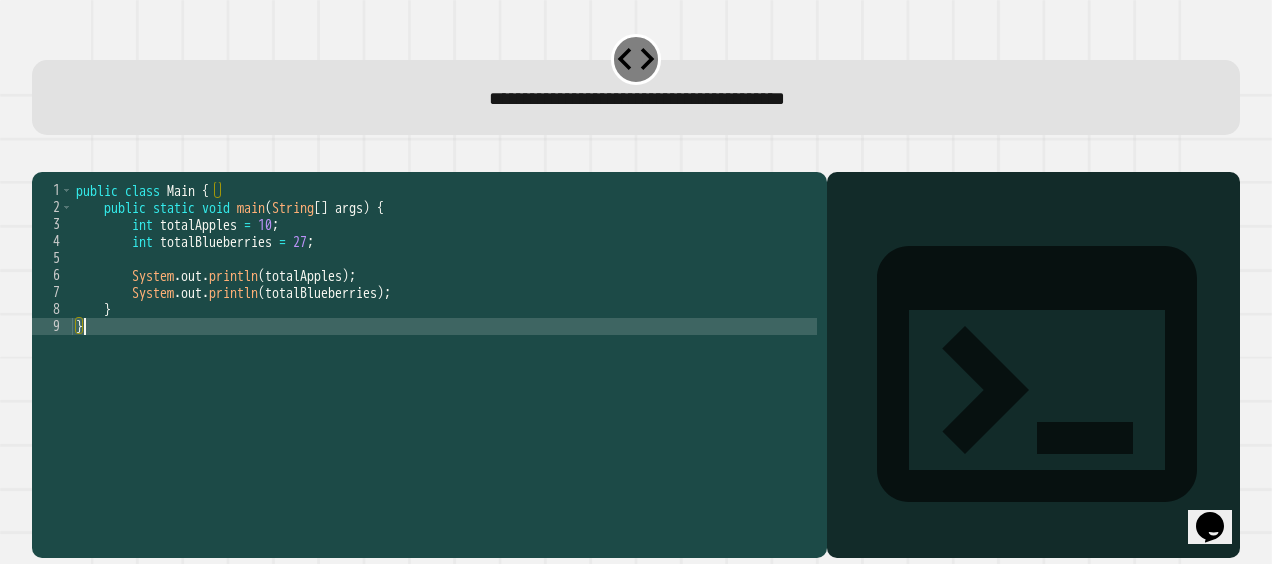 click on "public   class   Main   {      public   static   void   main ( String [ ]   args )   {           int   totalApples   =   10 ;           int   totalBlueberries   =   27 ;                     System . out . println ( totalApples ) ;           System . out . println ( totalBlueberries ) ;      } }" at bounding box center (444, 343) 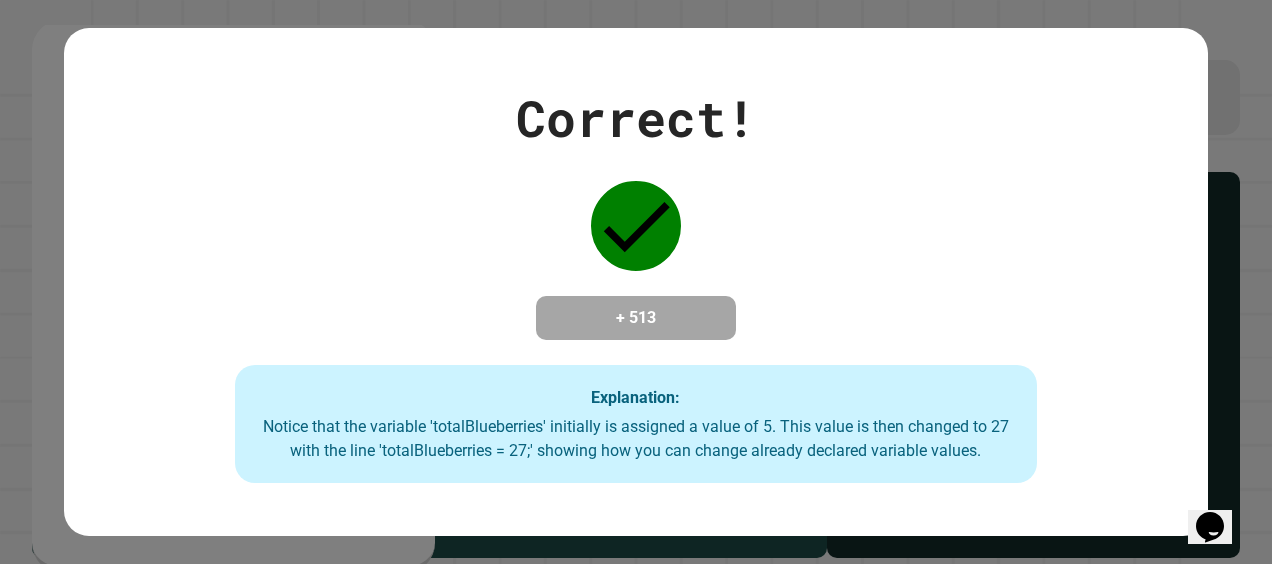 click on "Correct!   + 513 Explanation:   Notice that the variable 'totalBlueberries' initially is assigned a value of 5. This value is then changed to 27 with the line 'totalBlueberries = 27;' showing how you can change already declared variable values." at bounding box center [636, 282] 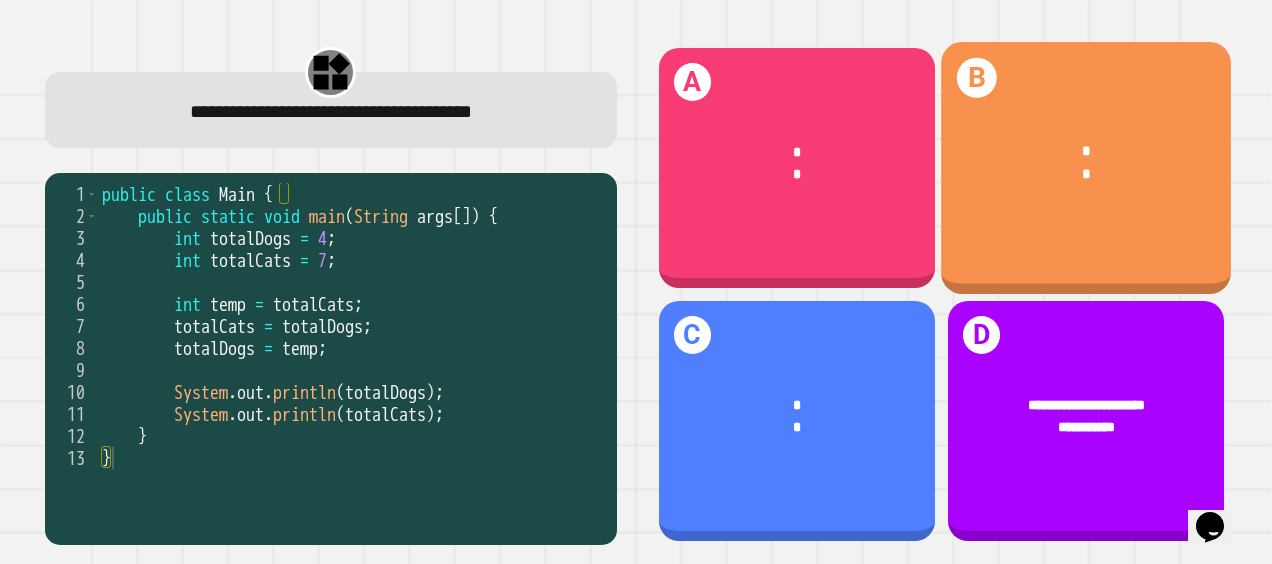 click on "*" at bounding box center [1086, 174] 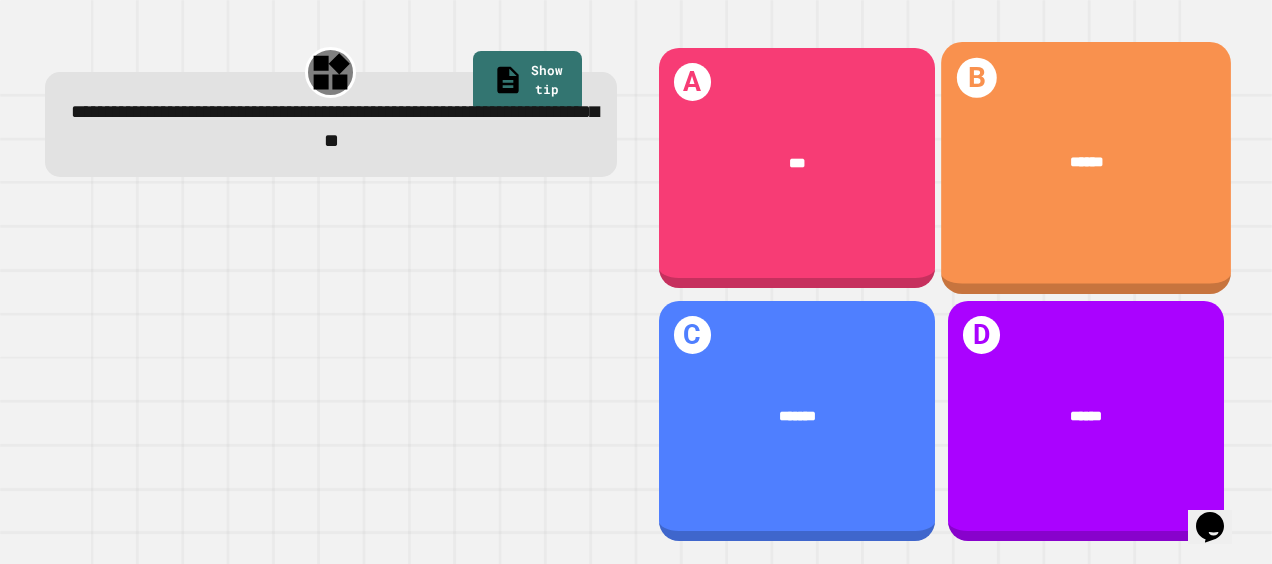 click on "******" at bounding box center [1086, 163] 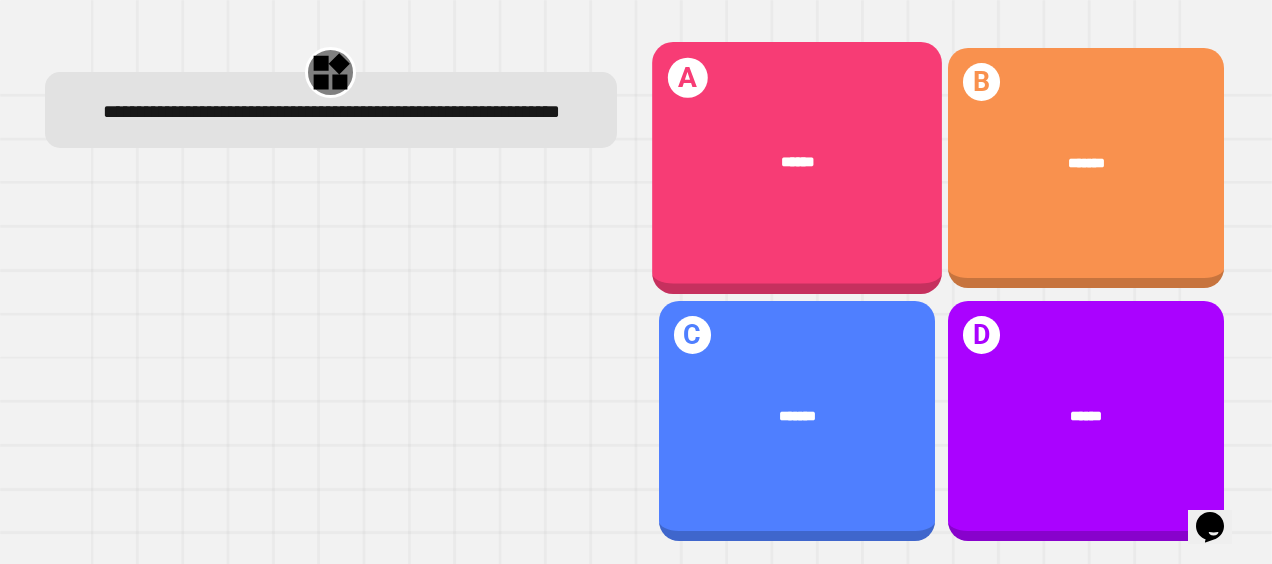 click on "******" at bounding box center [798, 162] 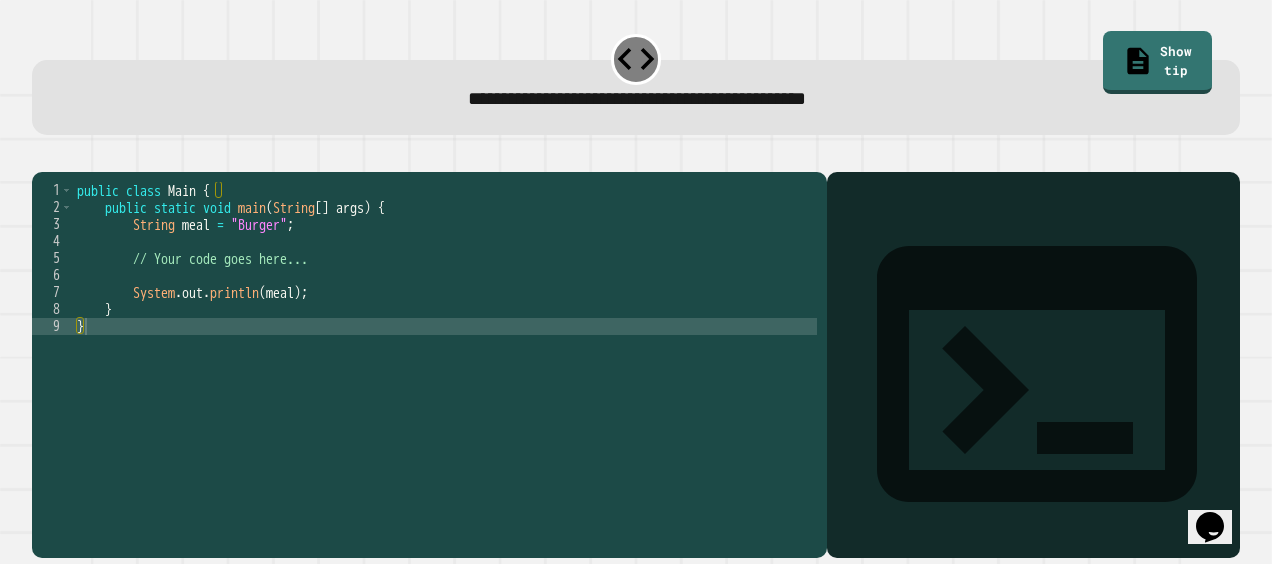 click on "public   class   Main   {      public   static   void   main ( String [ ]   args )   {           String   meal   =   "Burger" ;                     // Your code goes here...                     System . out . println ( meal ) ;      } }" at bounding box center [445, 343] 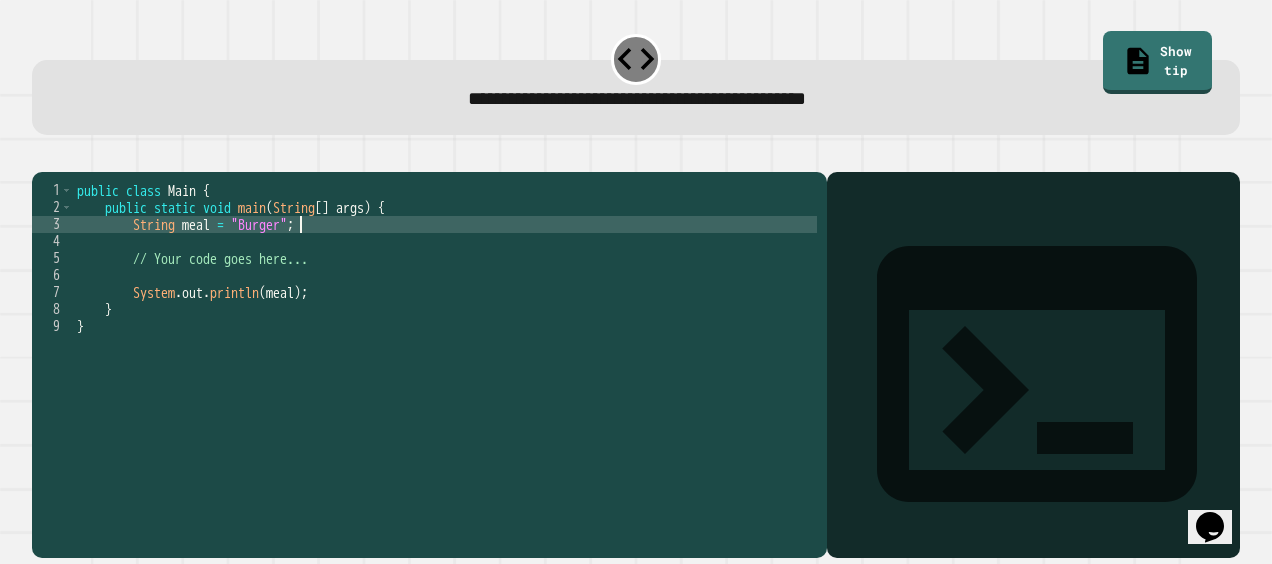 click on "public   class   Main   {      public   static   void   main ( String [ ]   args )   {           String   meal   =   "Burger" ;                     // Your code goes here...                     System . out . println ( meal ) ;      } }" at bounding box center (445, 343) 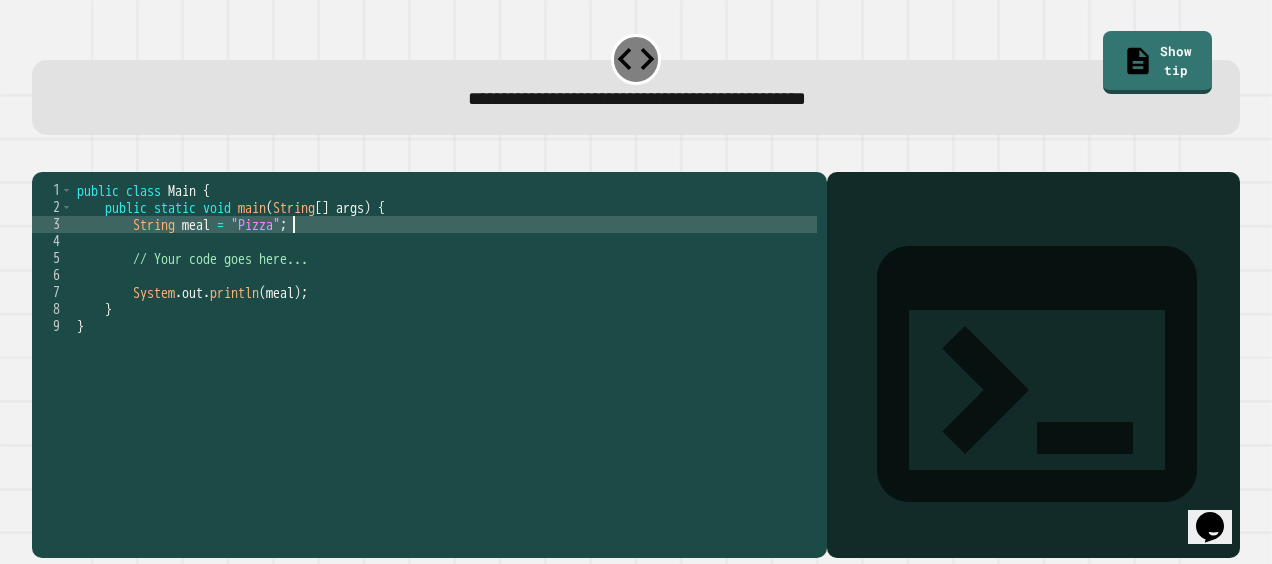 scroll, scrollTop: 0, scrollLeft: 15, axis: horizontal 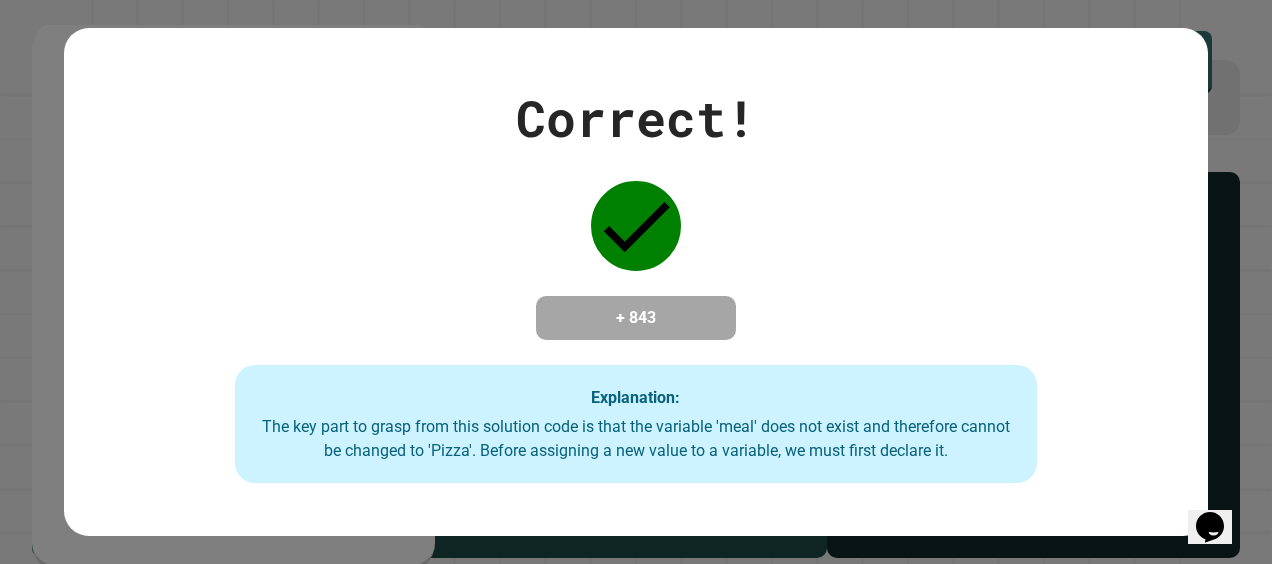 click on "Correct!   + 843 Explanation:   The key part to grasp from this solution code is that the variable 'meal' does not exist and therefore cannot be changed to 'Pizza'. Before assigning a new value to a variable, we must first declare it." at bounding box center [636, 282] 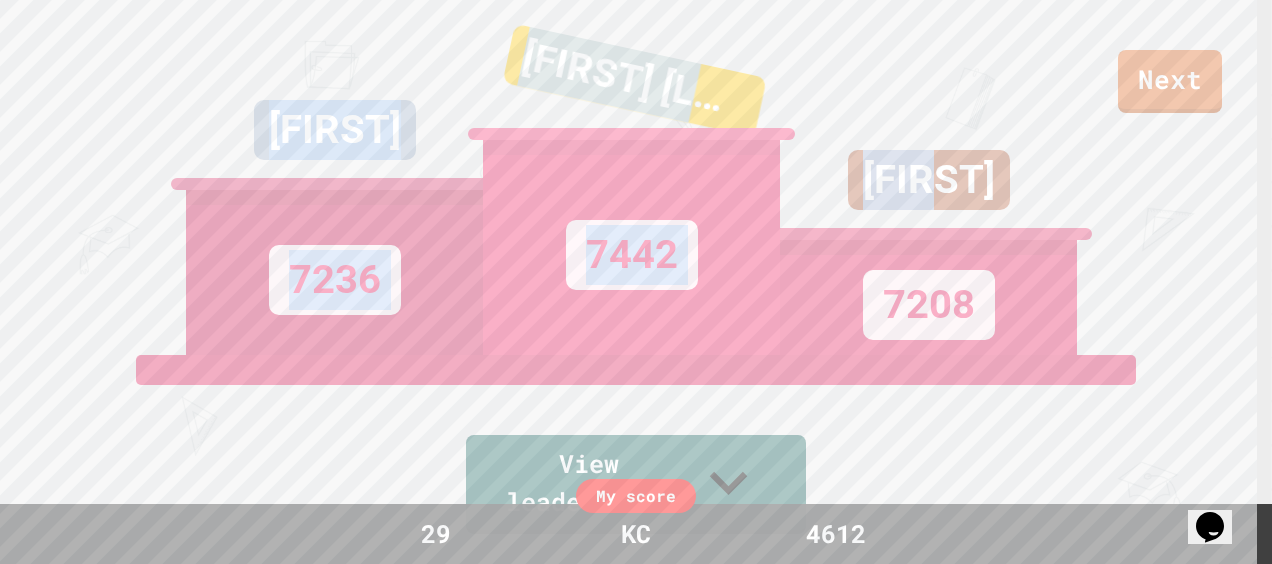 drag, startPoint x: 1261, startPoint y: 107, endPoint x: 1250, endPoint y: 222, distance: 115.52489 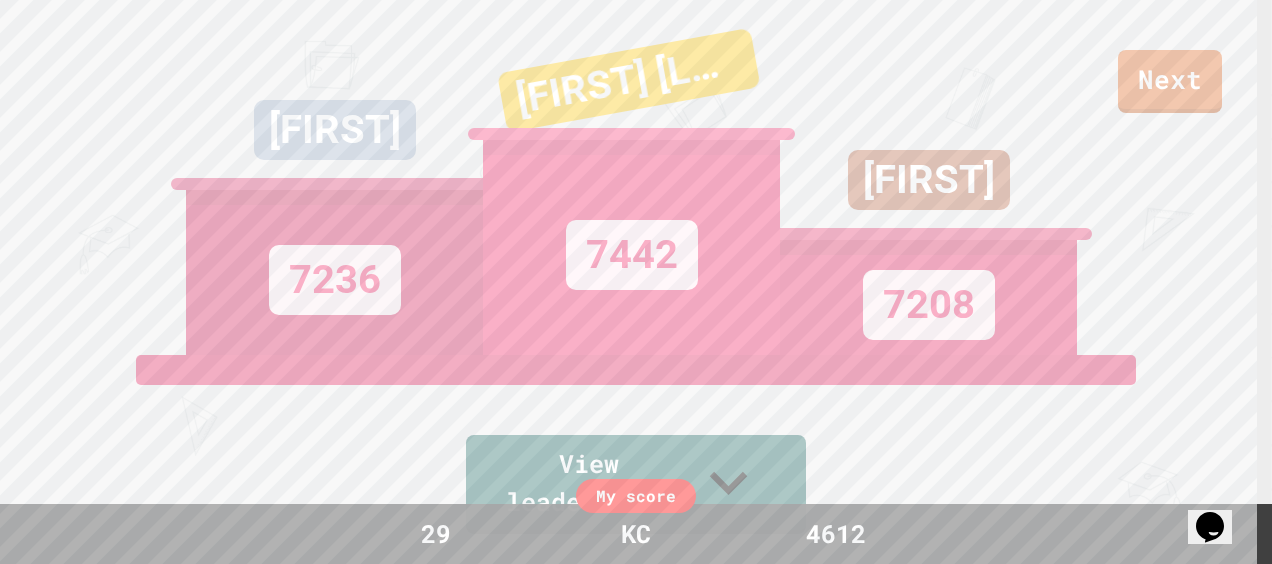 drag, startPoint x: 1250, startPoint y: 222, endPoint x: 1244, endPoint y: 211, distance: 12.529964 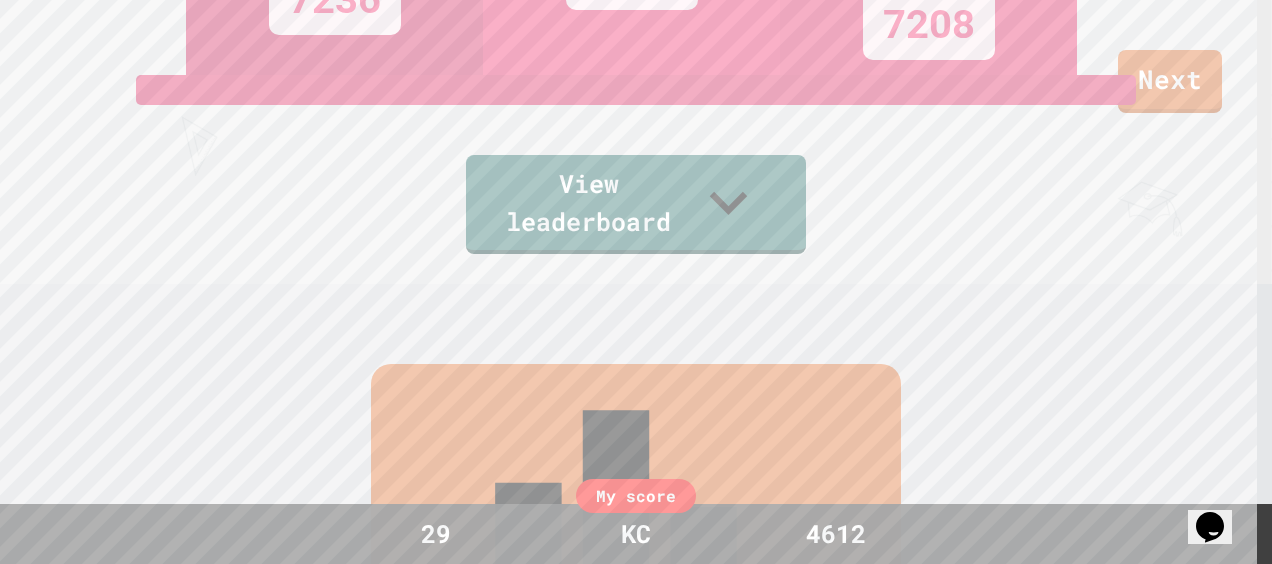 scroll, scrollTop: 311, scrollLeft: 0, axis: vertical 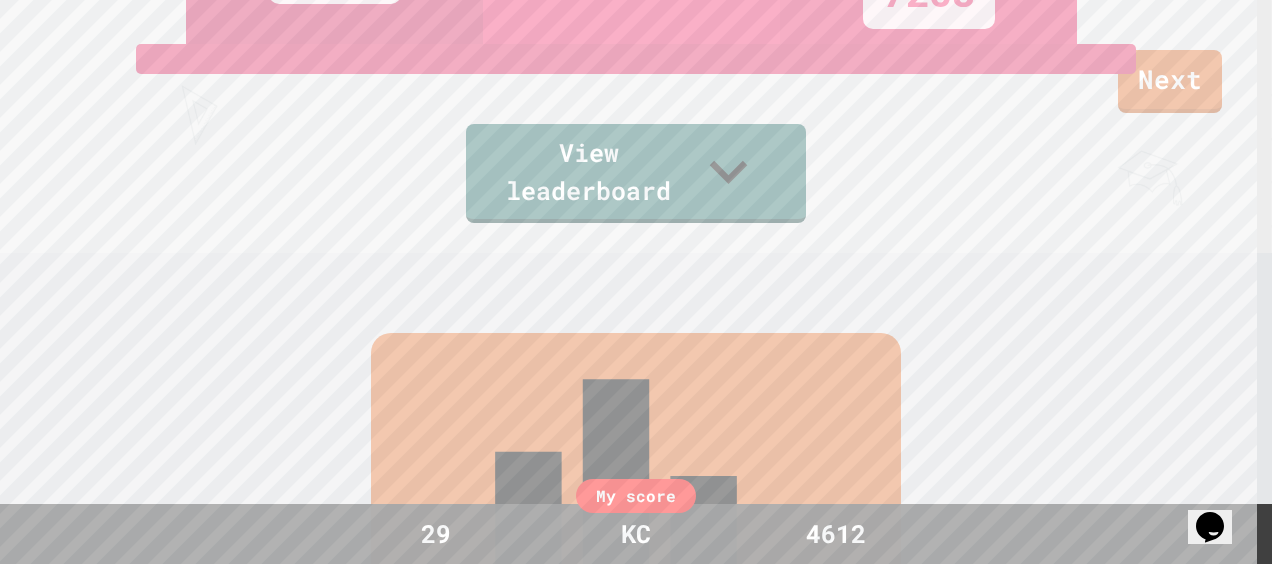 click on "My score" at bounding box center [636, 496] 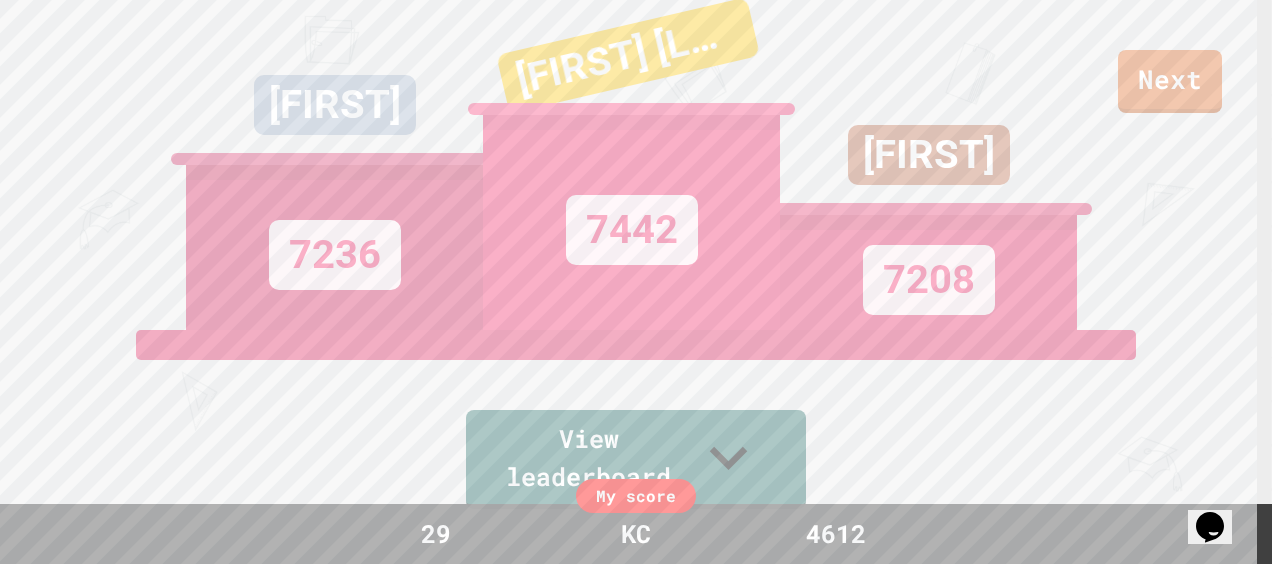 scroll, scrollTop: 0, scrollLeft: 0, axis: both 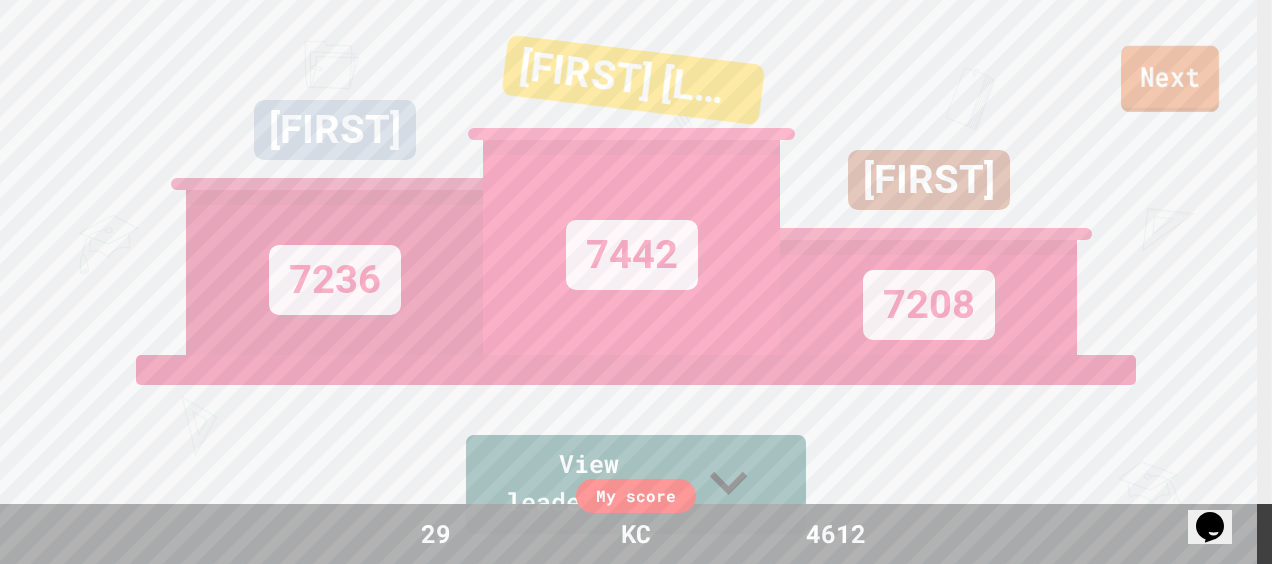 click on "Next" at bounding box center (1170, 79) 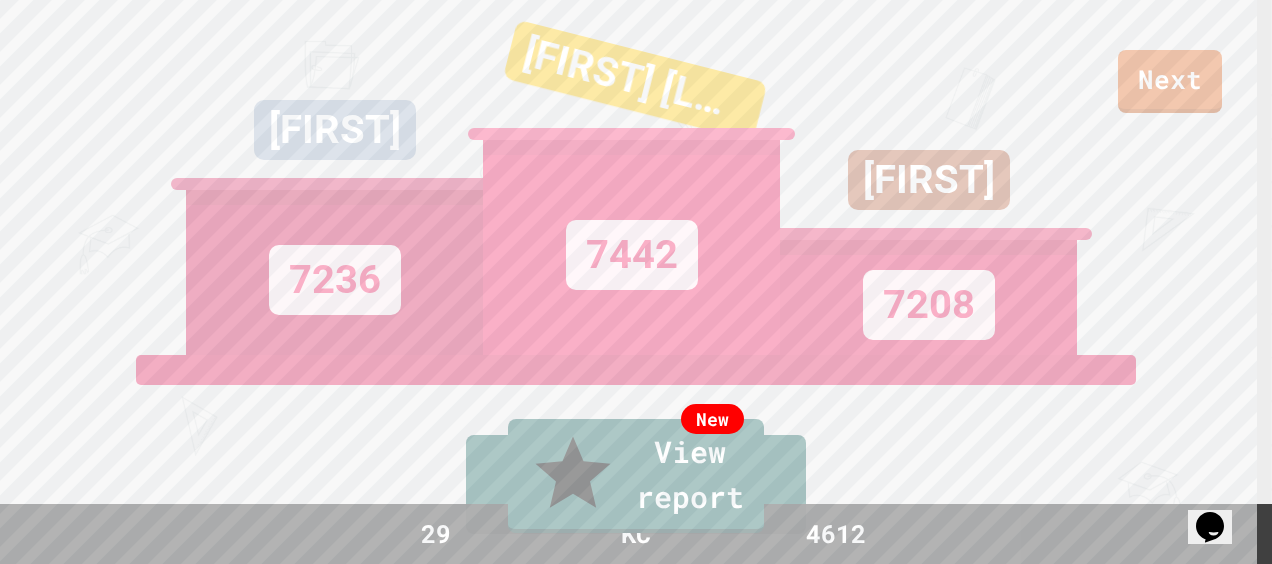 click on "Exit" at bounding box center [1167, 614] 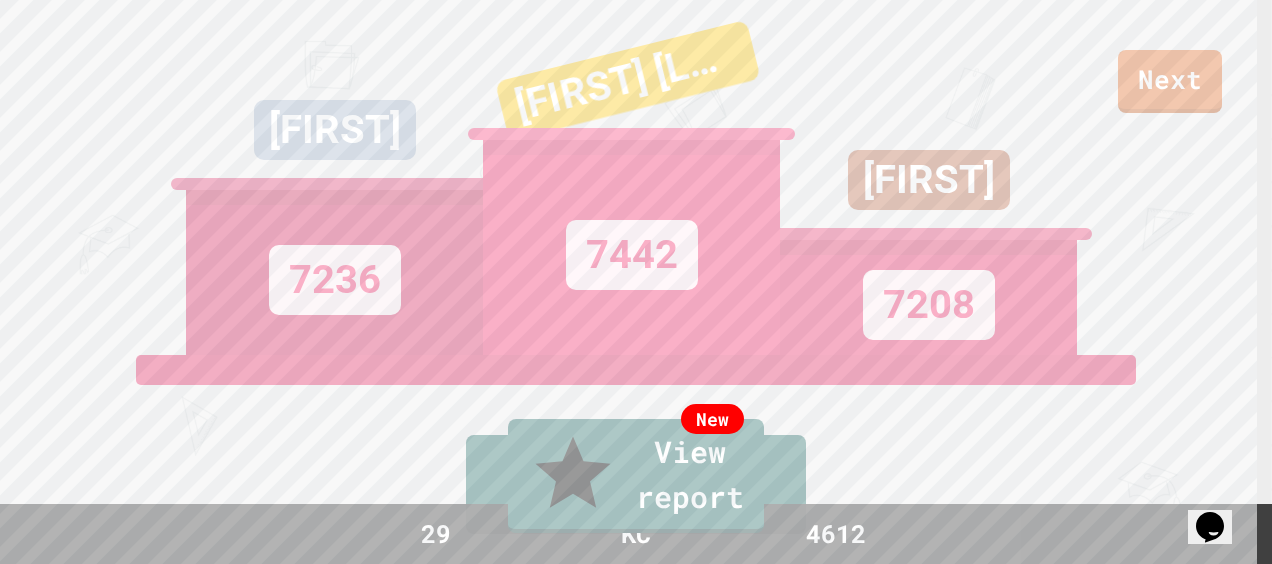 click on "Submit" at bounding box center (635, 3902) 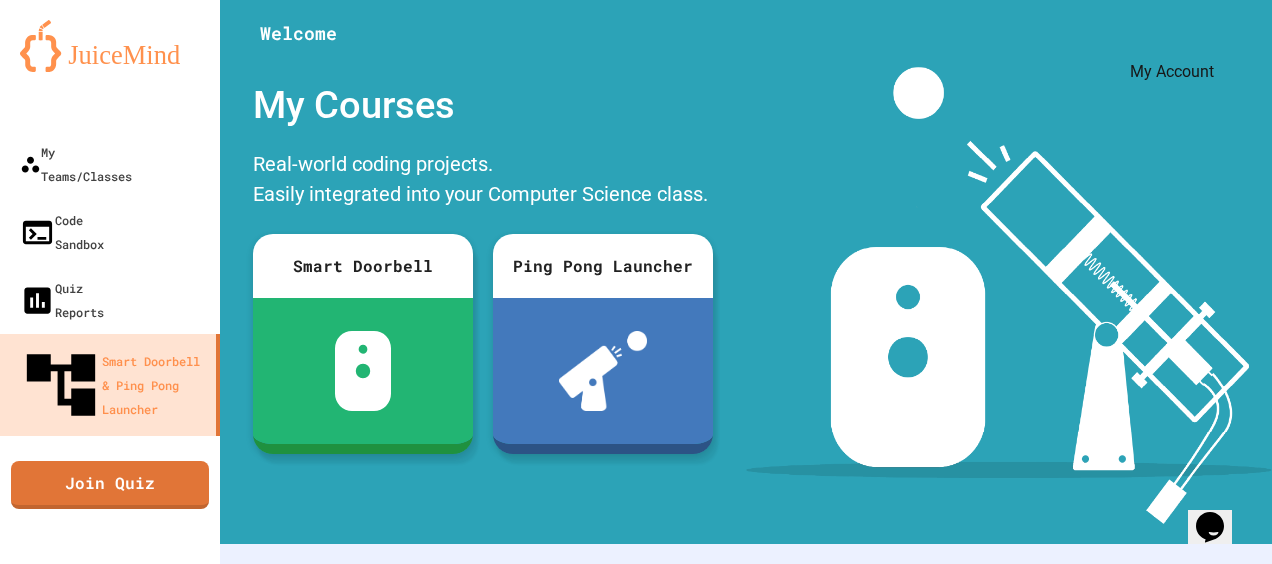 click 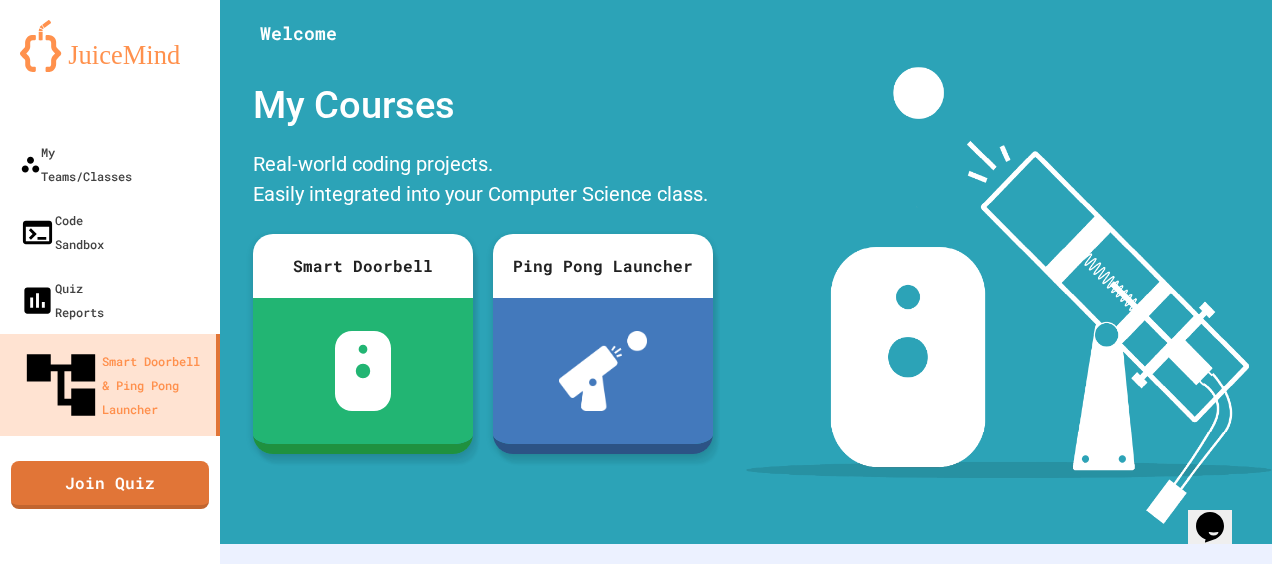 click on "Logout" at bounding box center (646, 2010) 